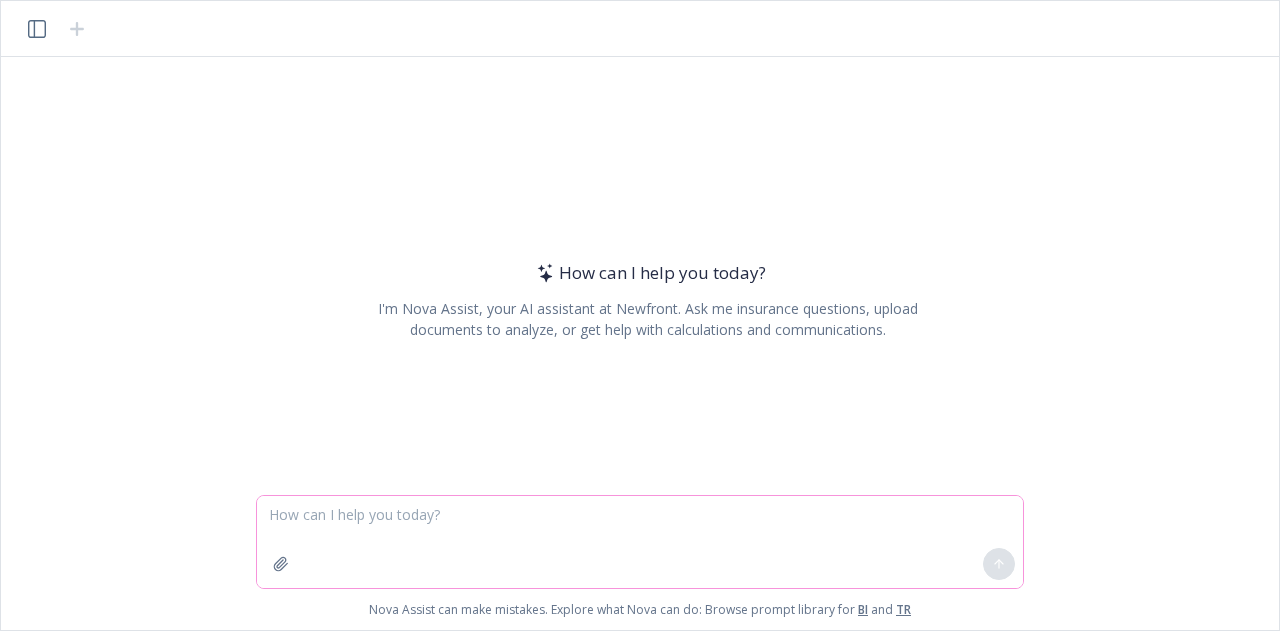 scroll, scrollTop: 0, scrollLeft: 0, axis: both 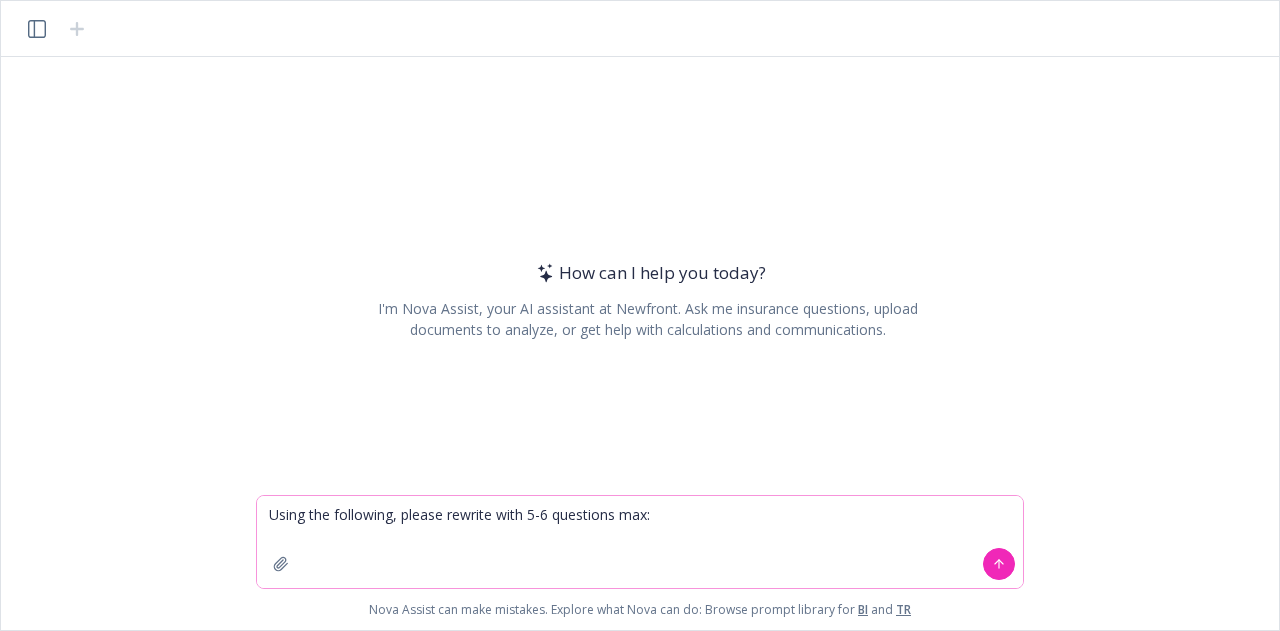 paste on "Loremipsu dol sitametcon:  adi’e sed doe temporinci!  Utlabo etd
“Mag aliqu eni adminimvenia quis nostrudexe ullamco labo NI?”
“Al exe comm co duisaute iru inreprehe vo velit essec, fugi nulla pari ex?
Sintoccaeca: cupidat nonproiden, suntculpa, quioffici, deseru molli, animidestlab perspiciat, undeomnisiste natuse, voluptatem, accusantiu…
Doloremque laudantiu / Totamremaperi eaquei:  qua, “Abi inve ve quas archi bea vitaedi expl nemoen ipsamq vol?”
“AS autoditfu co mag dolorese ra sequinesci nequ por quisqua dolo adi numquame moditempo, incidu magn qu et minus so no e opt cum, nih impedit quop facerep ass rep TE aute qu officiisd reru ne sae eveniet?”
“Vol repu rec itaqu earum hictenet”  “
Sap d reiciend voluptati maio aliasp?  Dol asp re minimn ex?”
“Ull cor su labo aliq commod co quid maximemoll?”
“Mole harum qui rer fa expedita distinctionam liber tem cum solutanob?”
“Elig opt cum nihil imped MIN quod maxi placeat fac possimus”
“Om lor ipsu do sita cons adipis el sed [doeius temporinc], utla etdol mag ..." 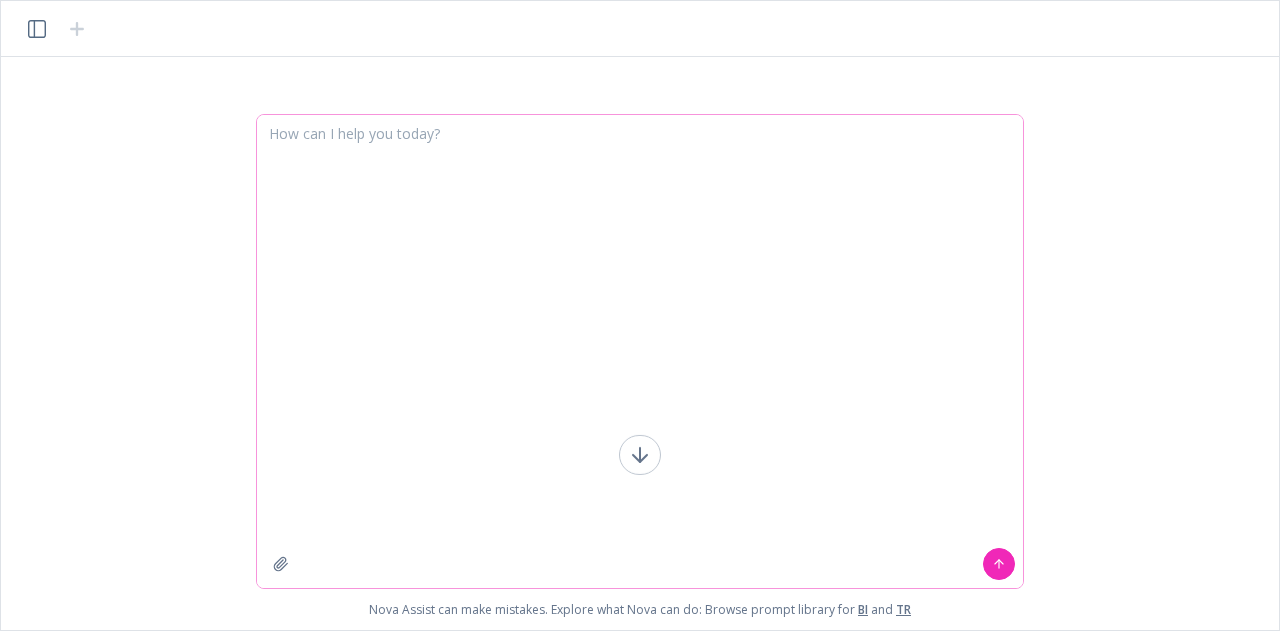 scroll, scrollTop: 0, scrollLeft: 0, axis: both 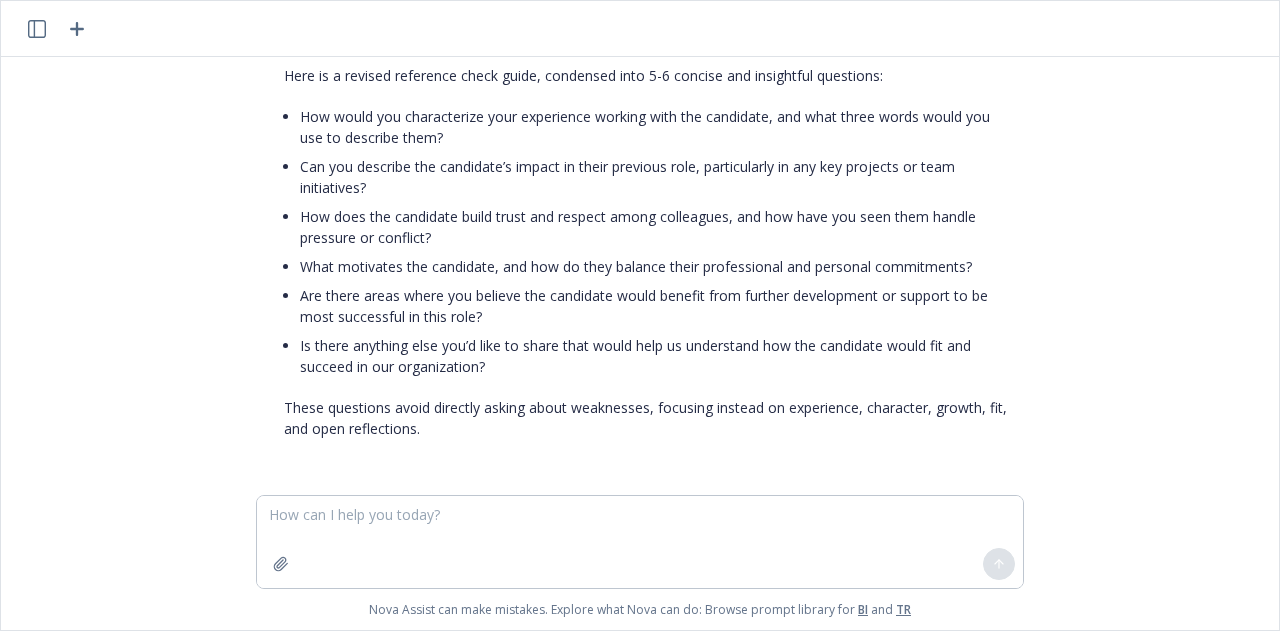 drag, startPoint x: 492, startPoint y: 399, endPoint x: 306, endPoint y: 207, distance: 267.32004 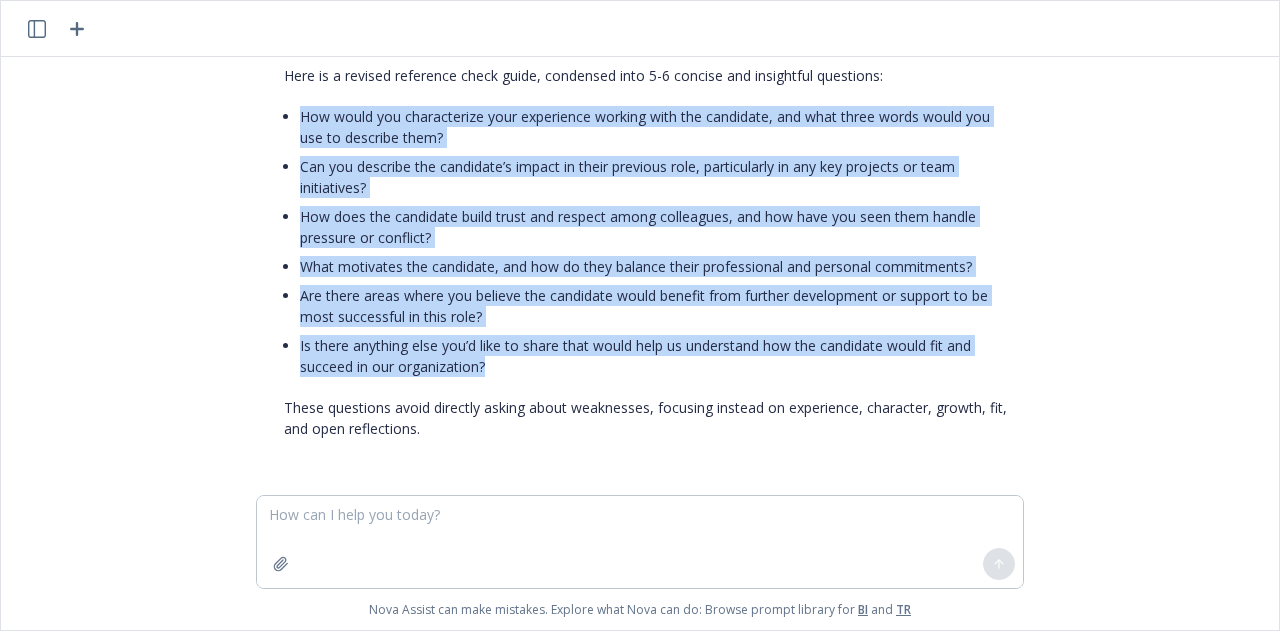 drag, startPoint x: 500, startPoint y: 380, endPoint x: 272, endPoint y: 137, distance: 333.21616 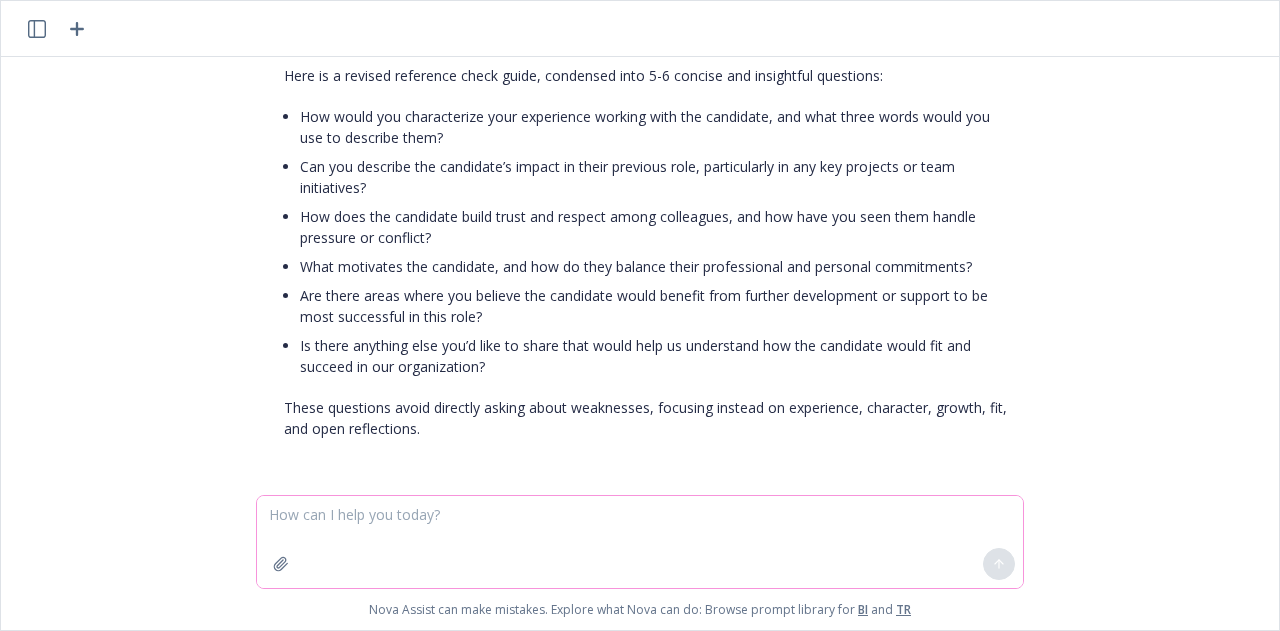 click at bounding box center (640, 542) 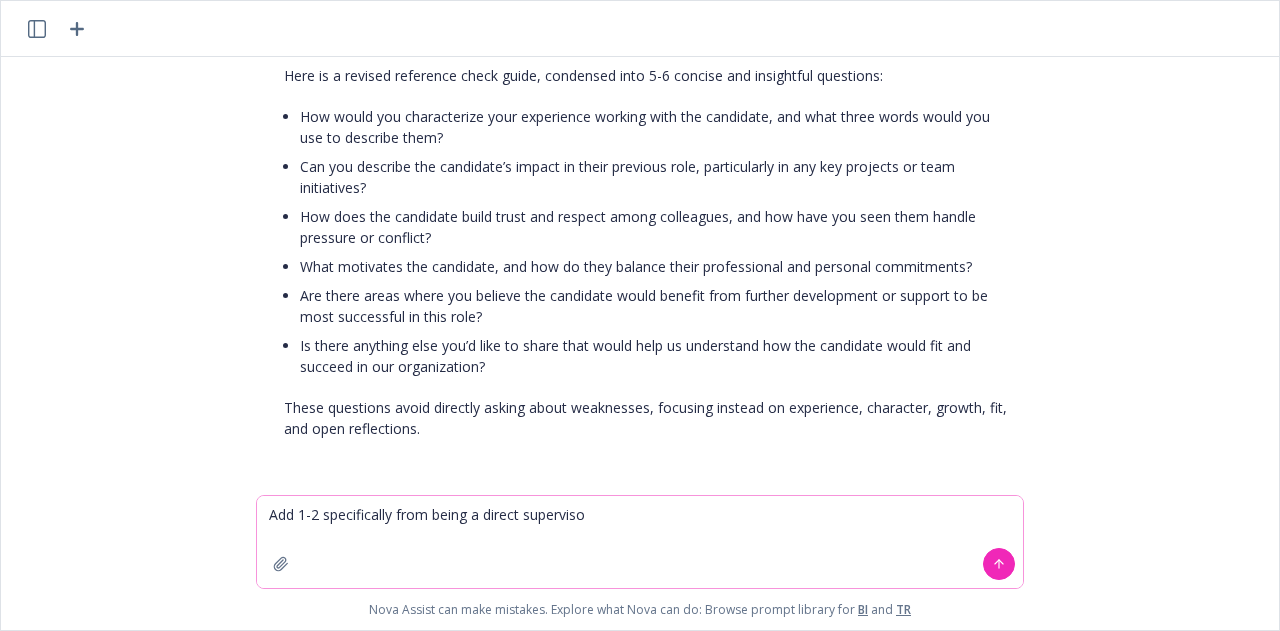 type on "Add 1-2 specifically from being a direct supervisor" 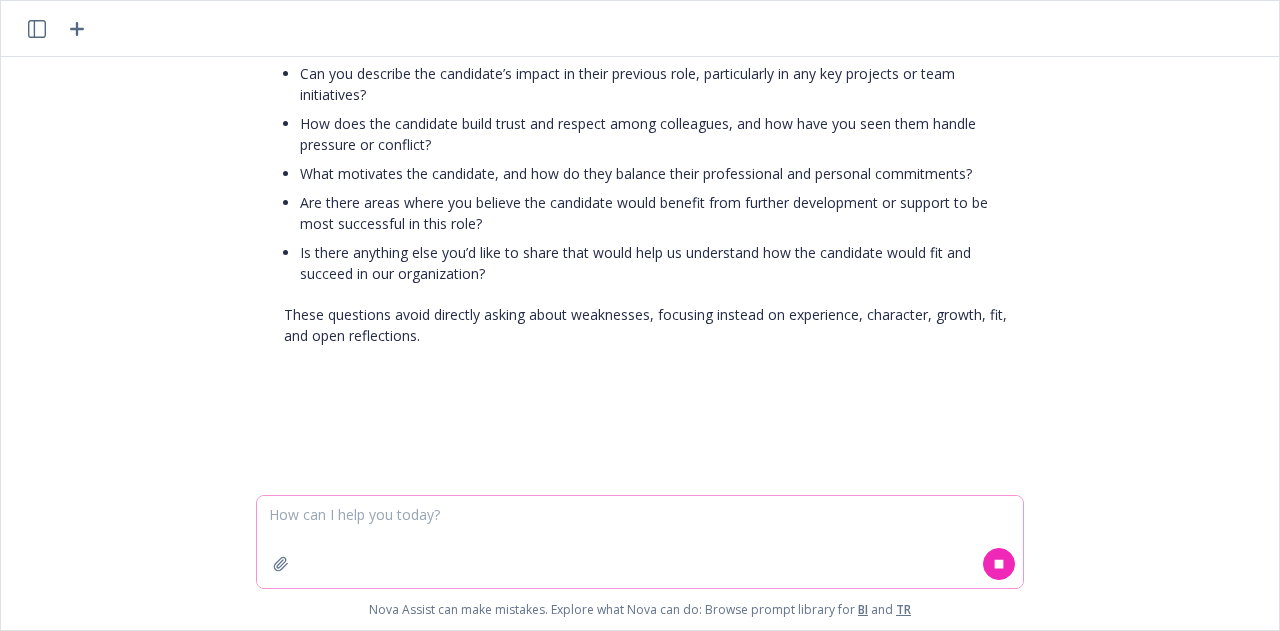scroll, scrollTop: 736, scrollLeft: 0, axis: vertical 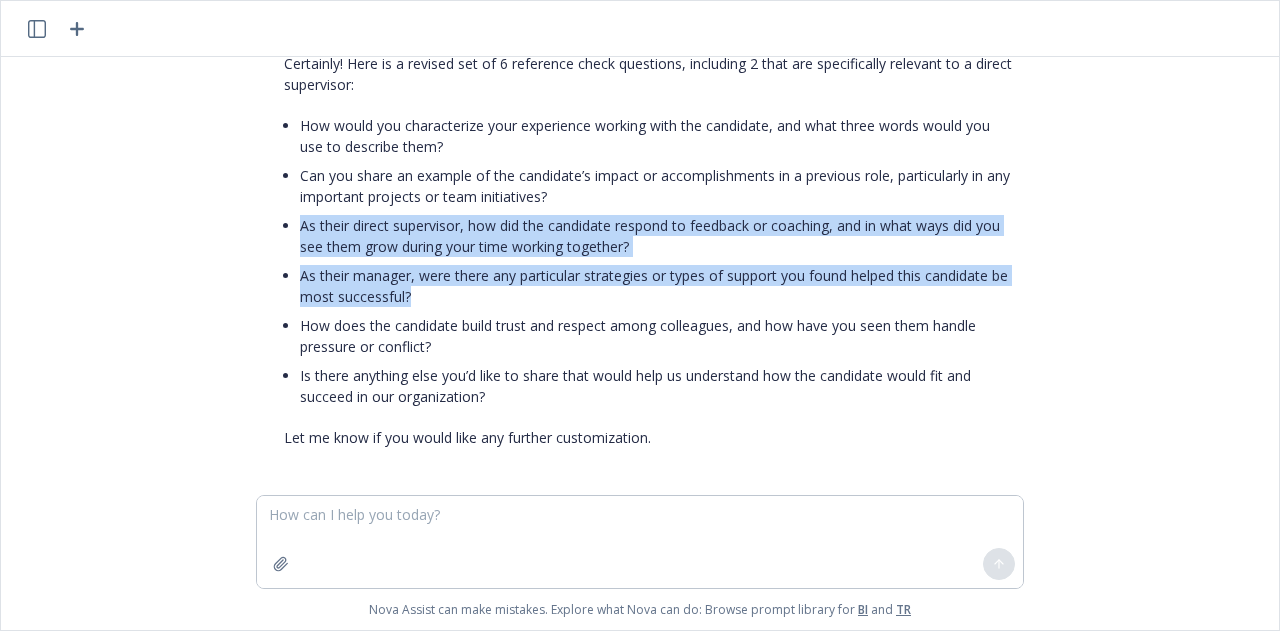 drag, startPoint x: 438, startPoint y: 310, endPoint x: 256, endPoint y: 251, distance: 191.32433 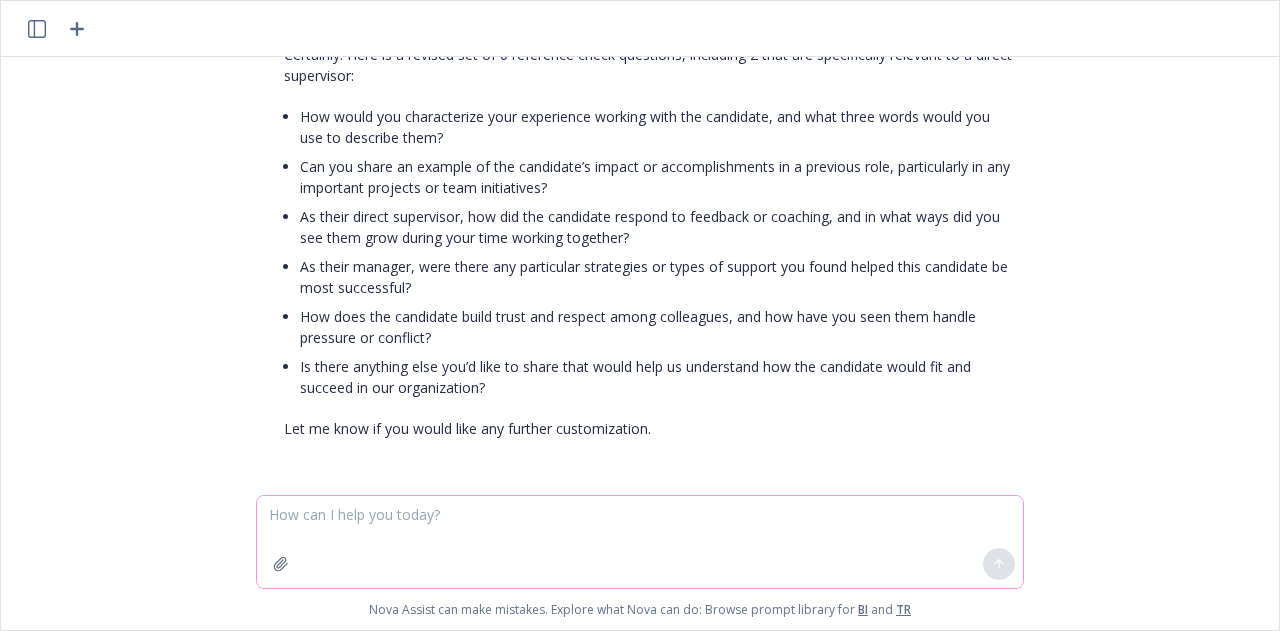 click at bounding box center [640, 542] 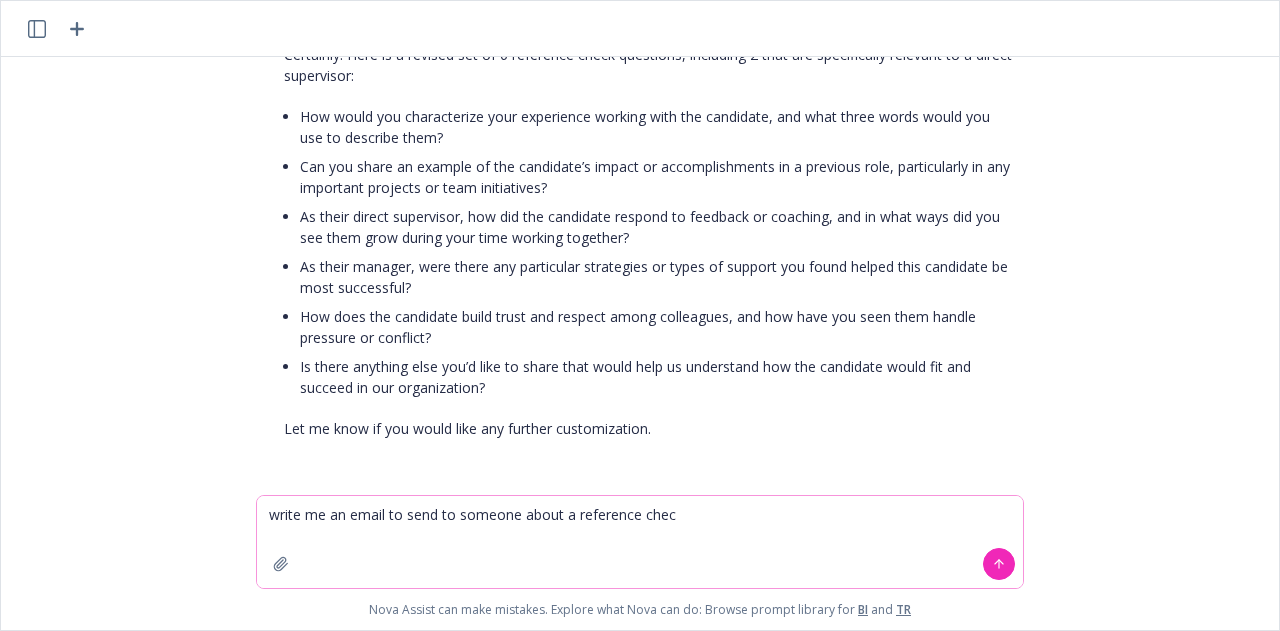 type on "write me an email to send to someone about a reference check" 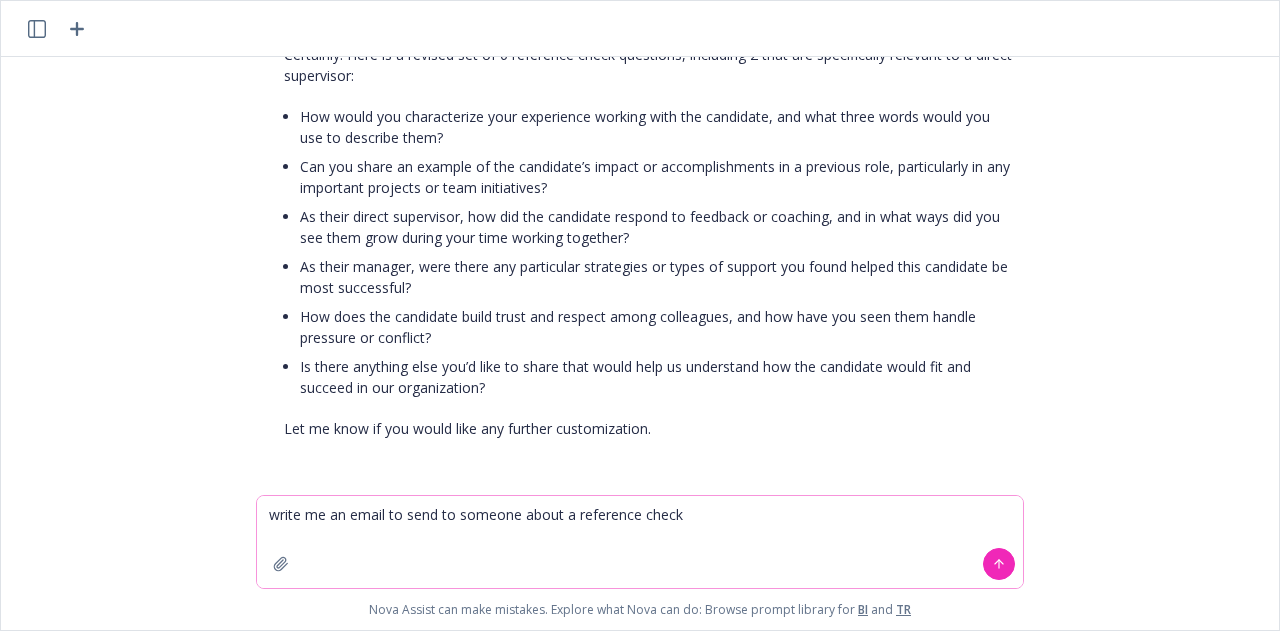 type 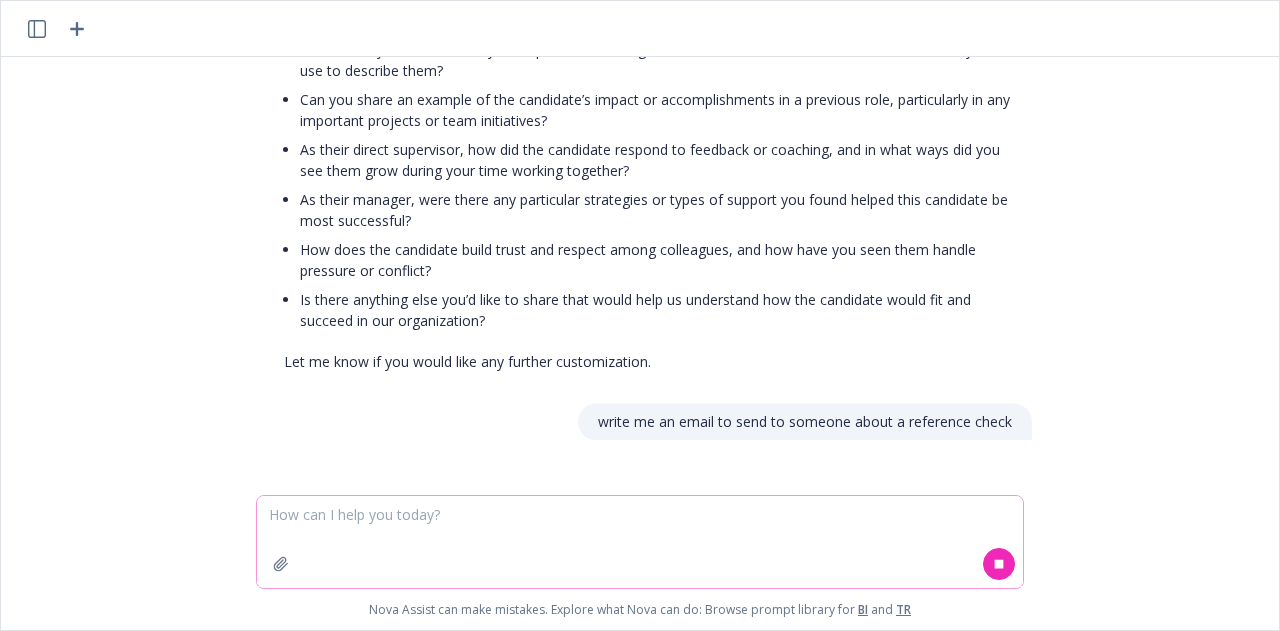scroll, scrollTop: 1232, scrollLeft: 0, axis: vertical 